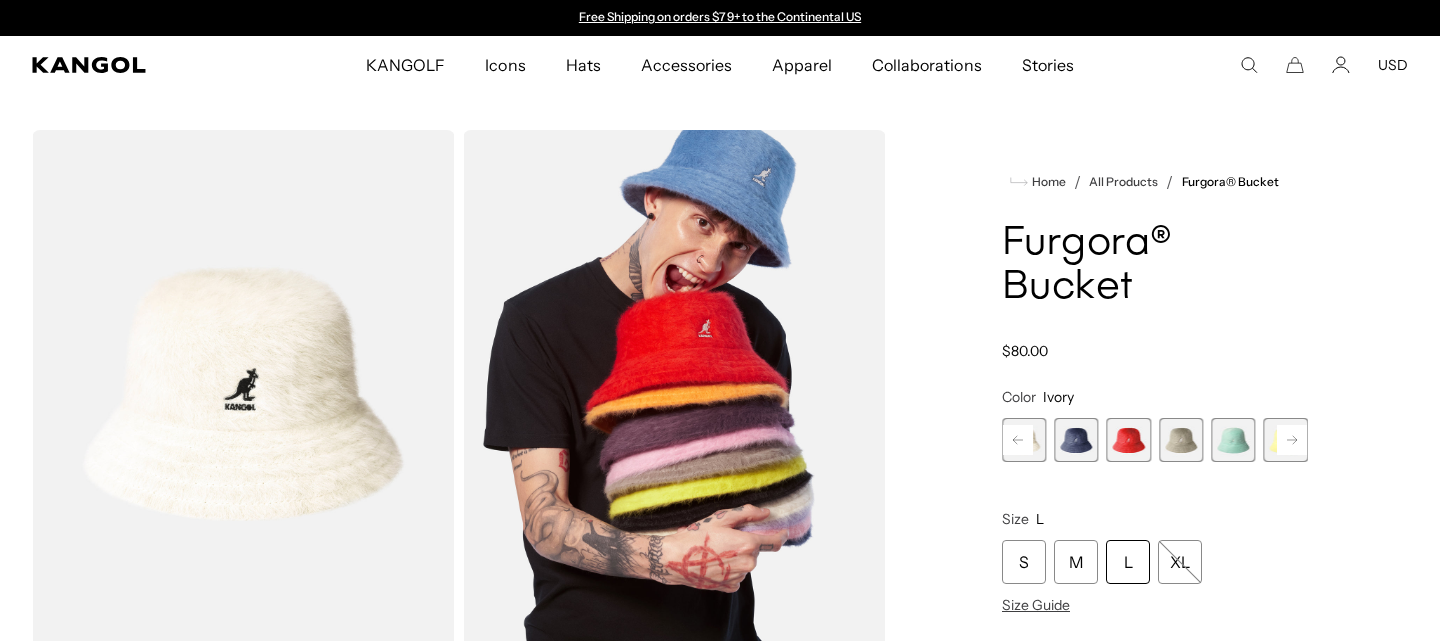 scroll, scrollTop: 0, scrollLeft: 0, axis: both 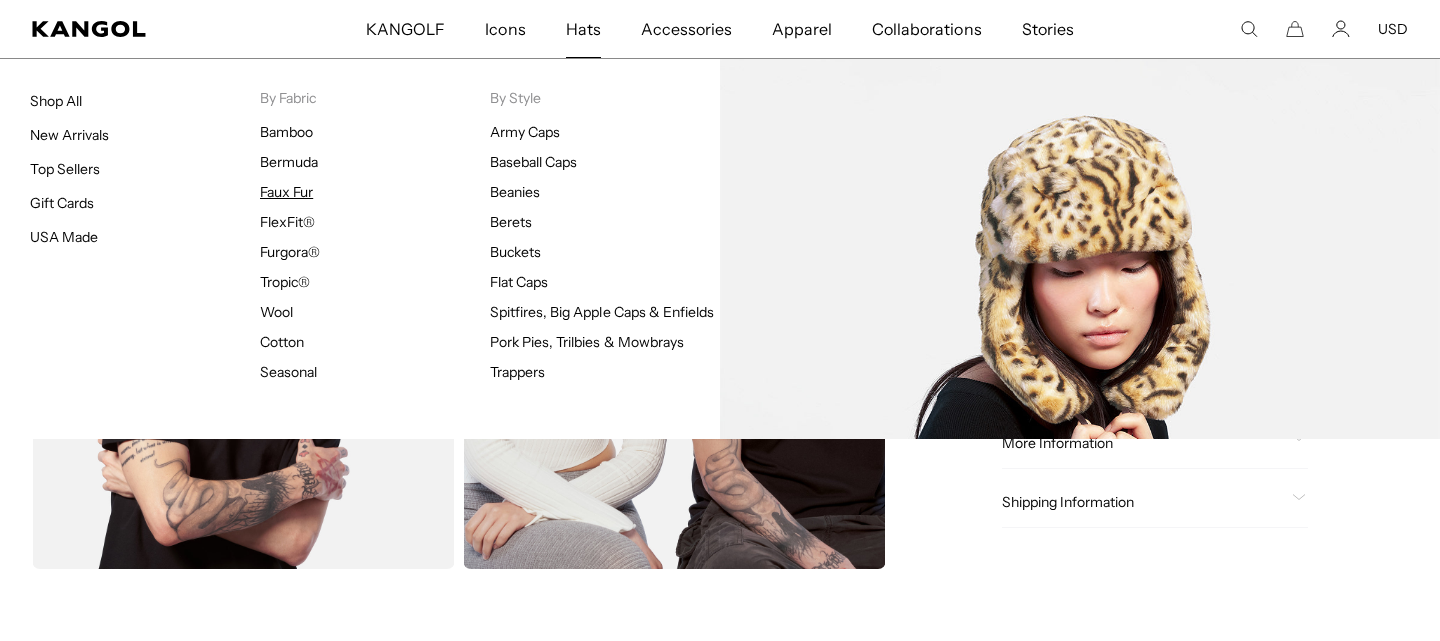 click on "Faux Fur" at bounding box center (286, 192) 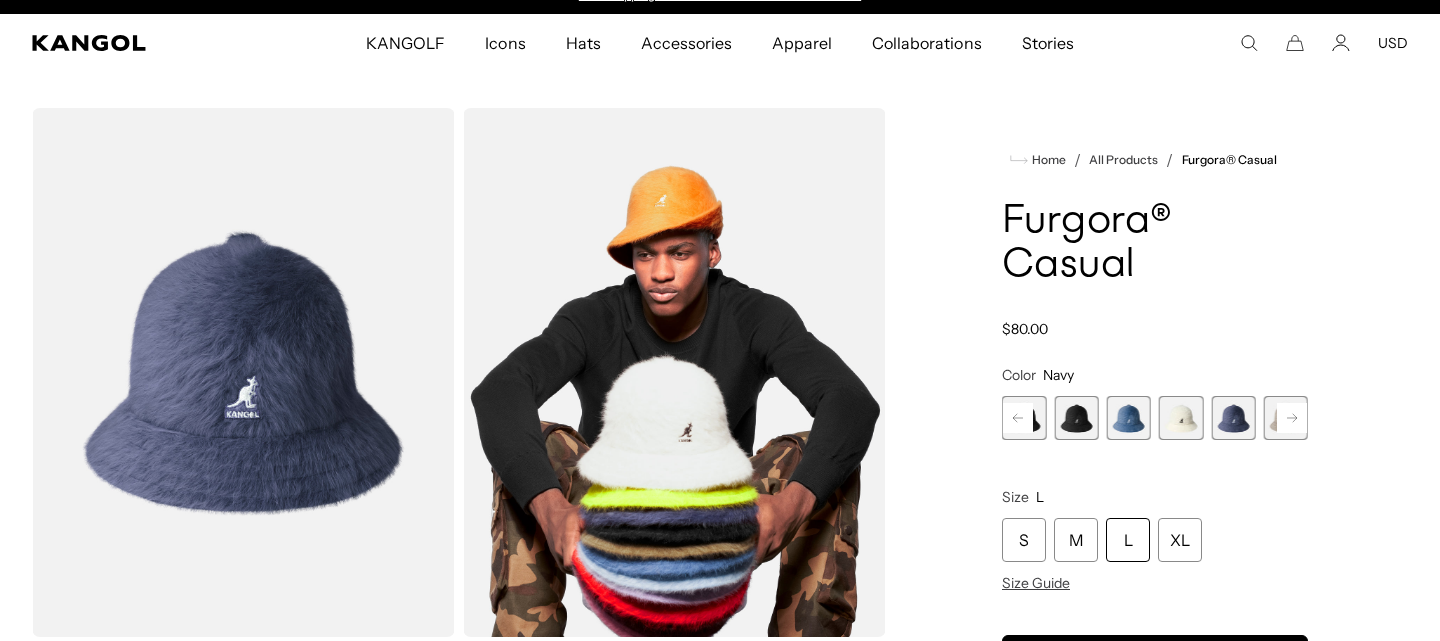 scroll, scrollTop: 0, scrollLeft: 0, axis: both 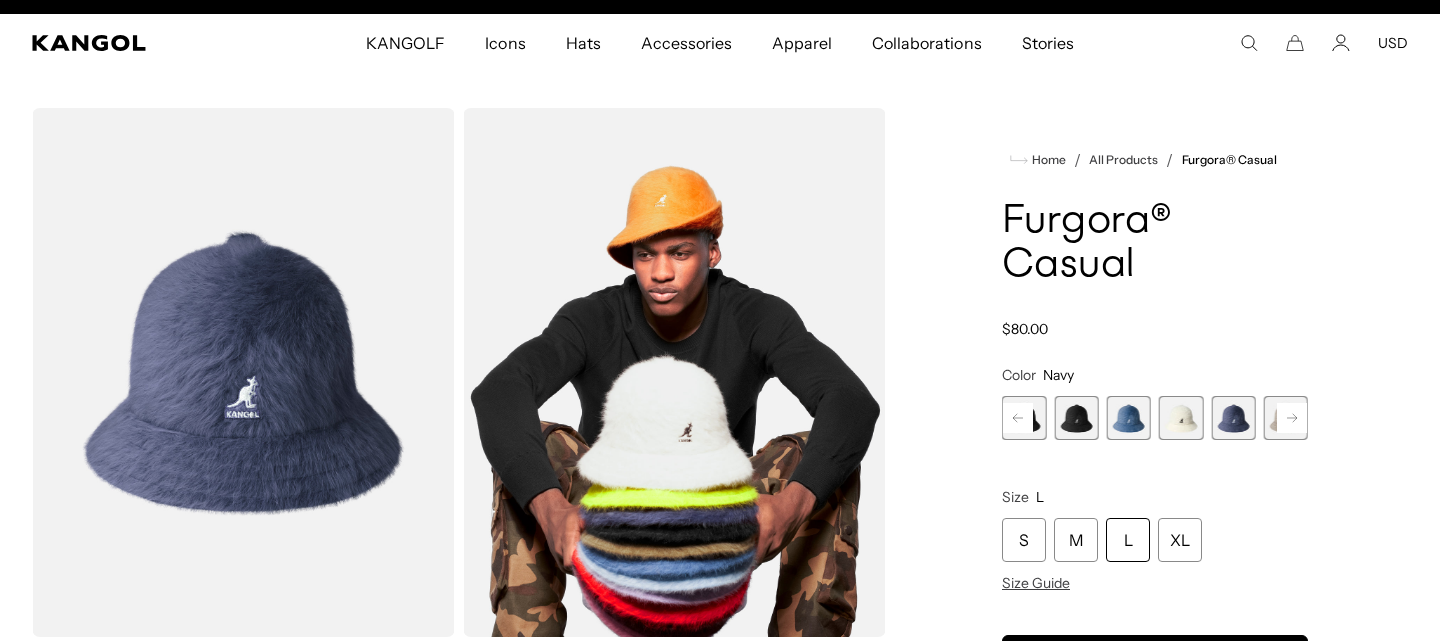 click at bounding box center (1076, 418) 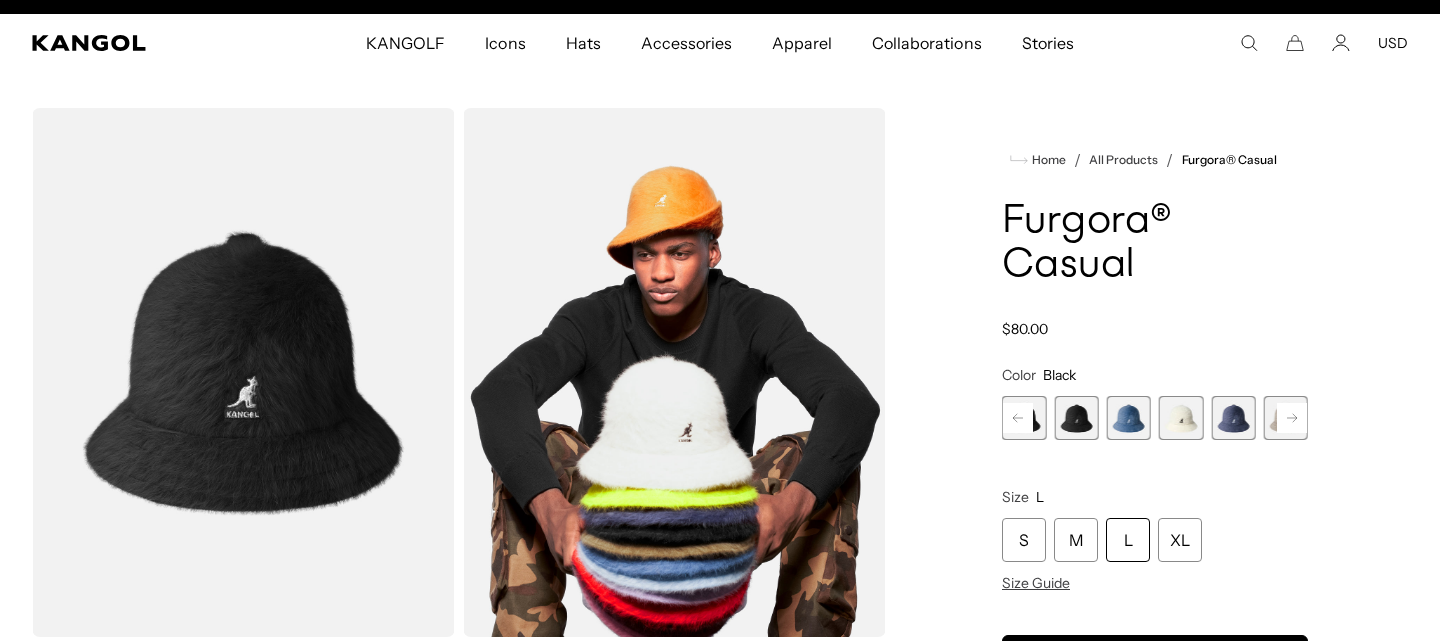 scroll, scrollTop: 0, scrollLeft: 0, axis: both 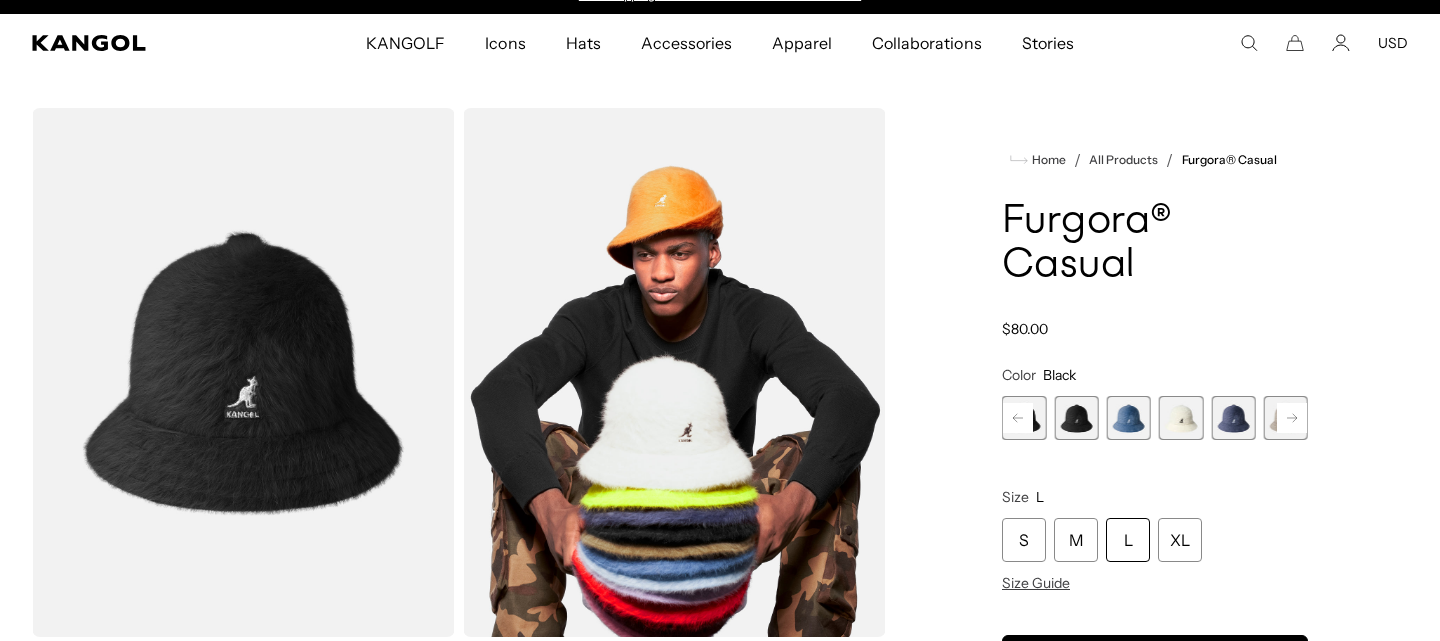 click 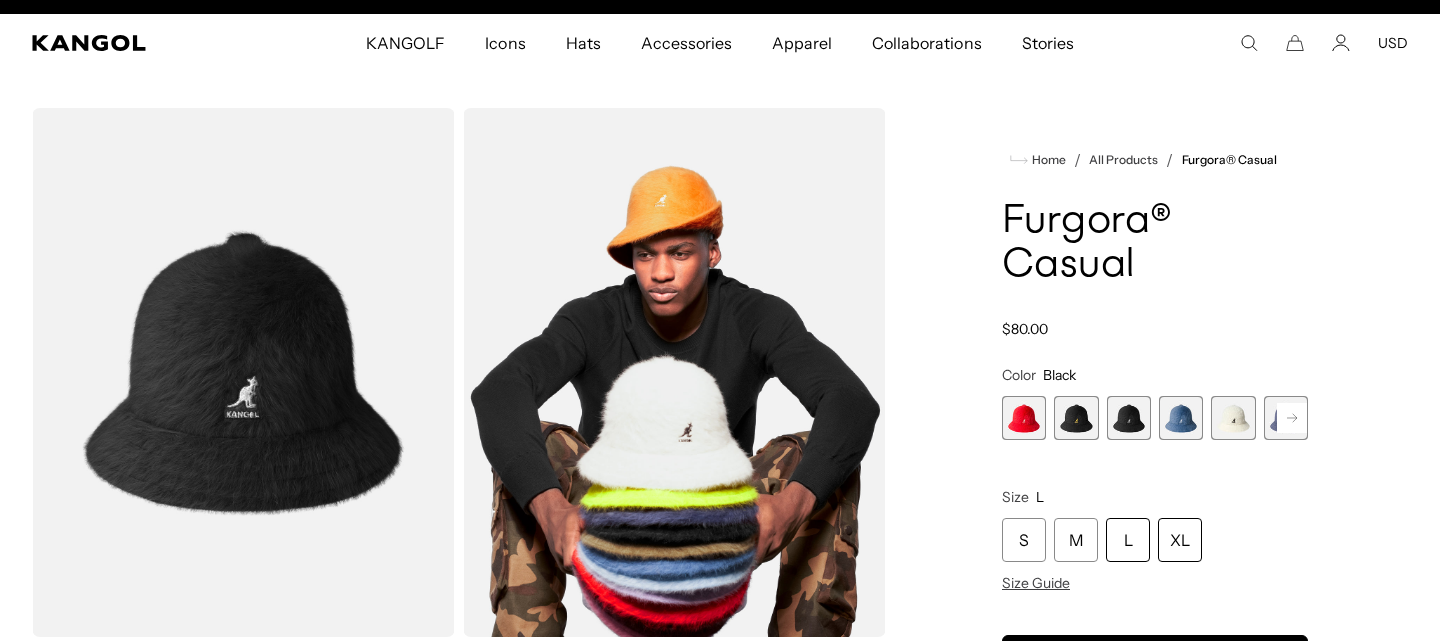 scroll, scrollTop: 0, scrollLeft: 0, axis: both 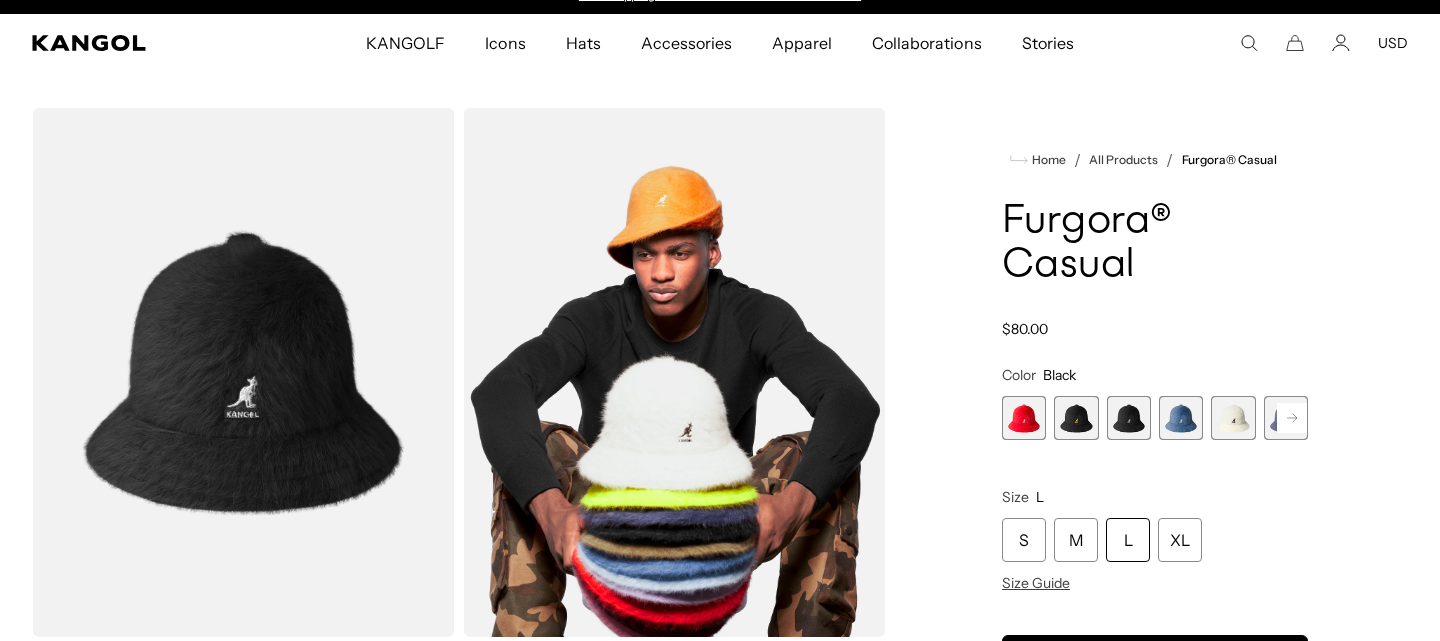 click on "L" at bounding box center [1128, 540] 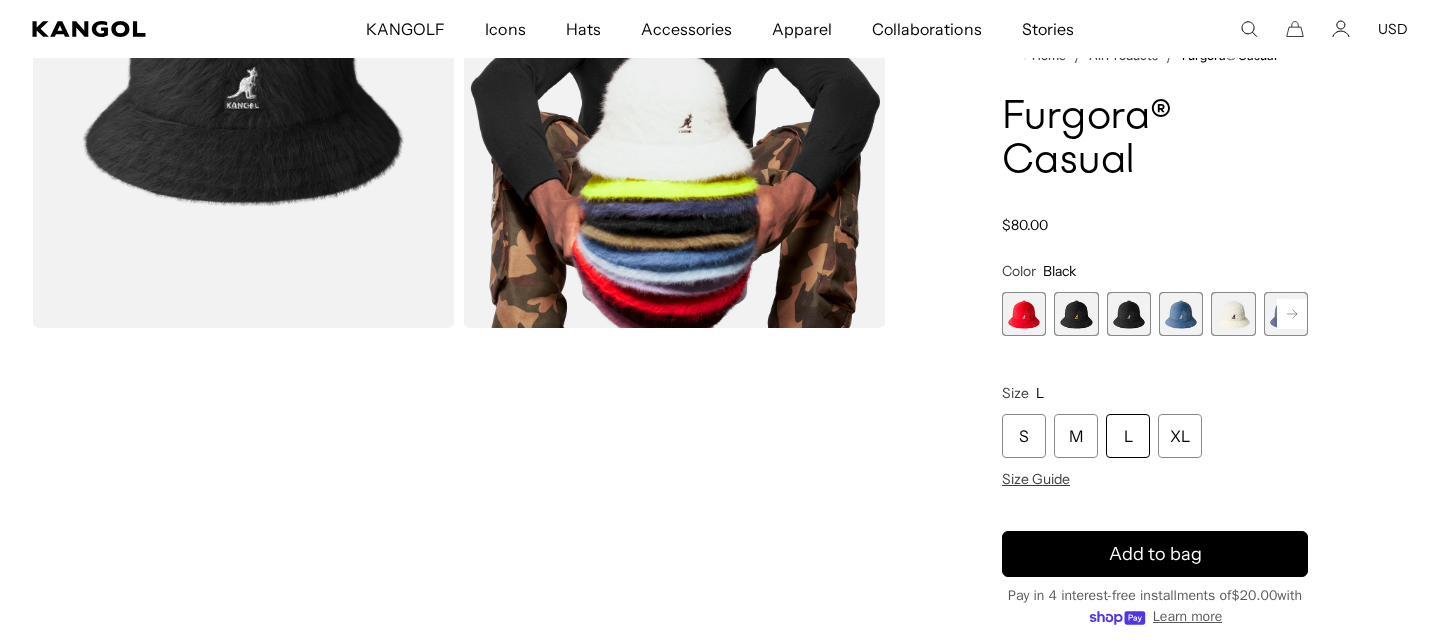 scroll, scrollTop: 395, scrollLeft: 0, axis: vertical 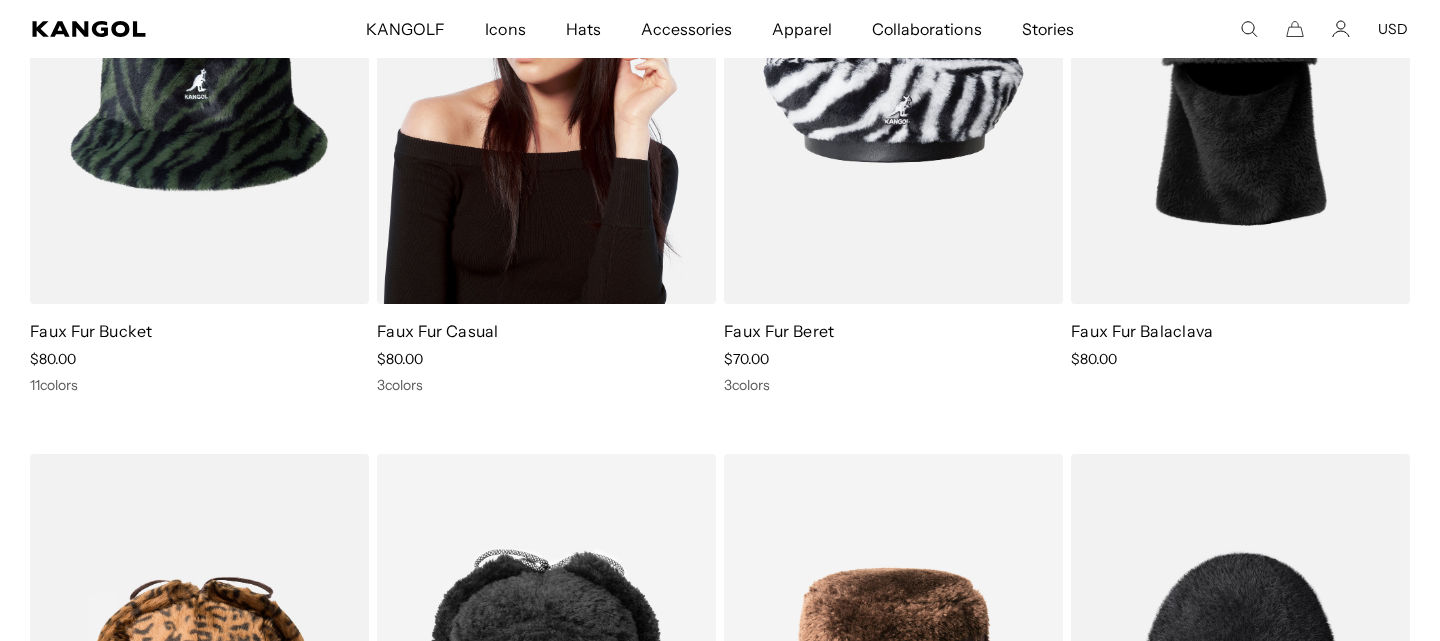 click on "Faux Fur Casual" at bounding box center (438, 331) 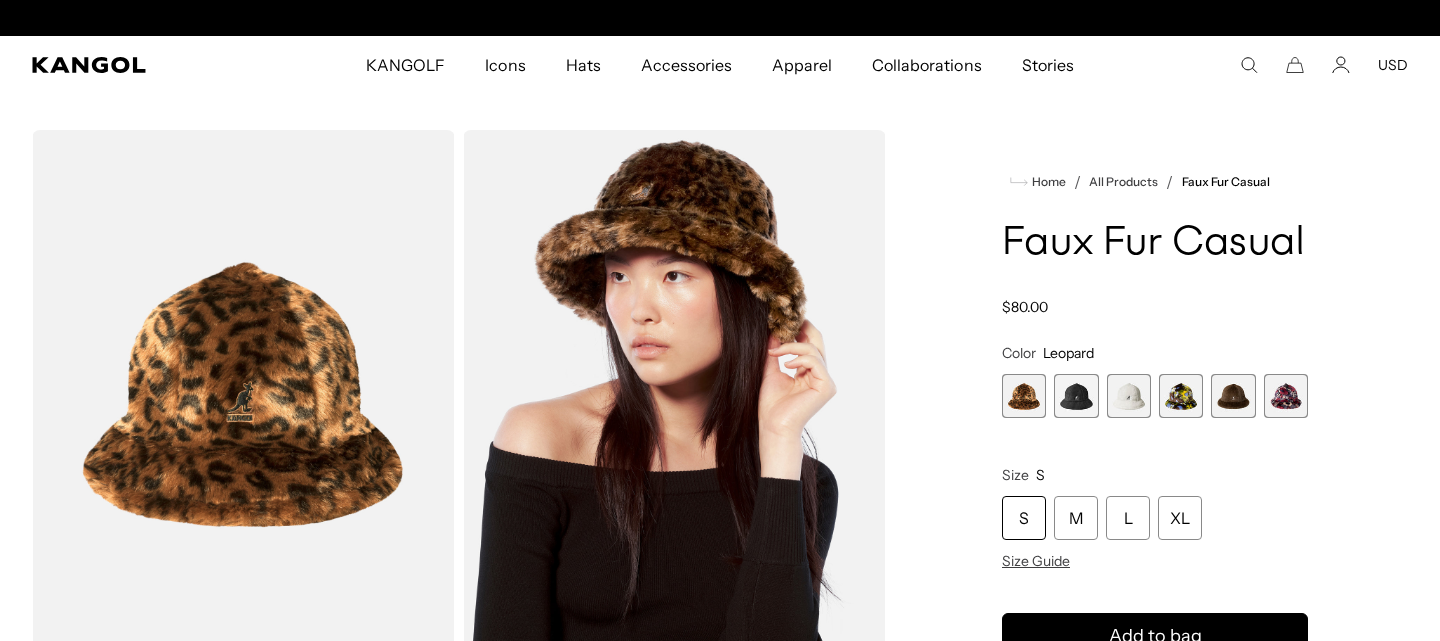 scroll, scrollTop: 0, scrollLeft: 0, axis: both 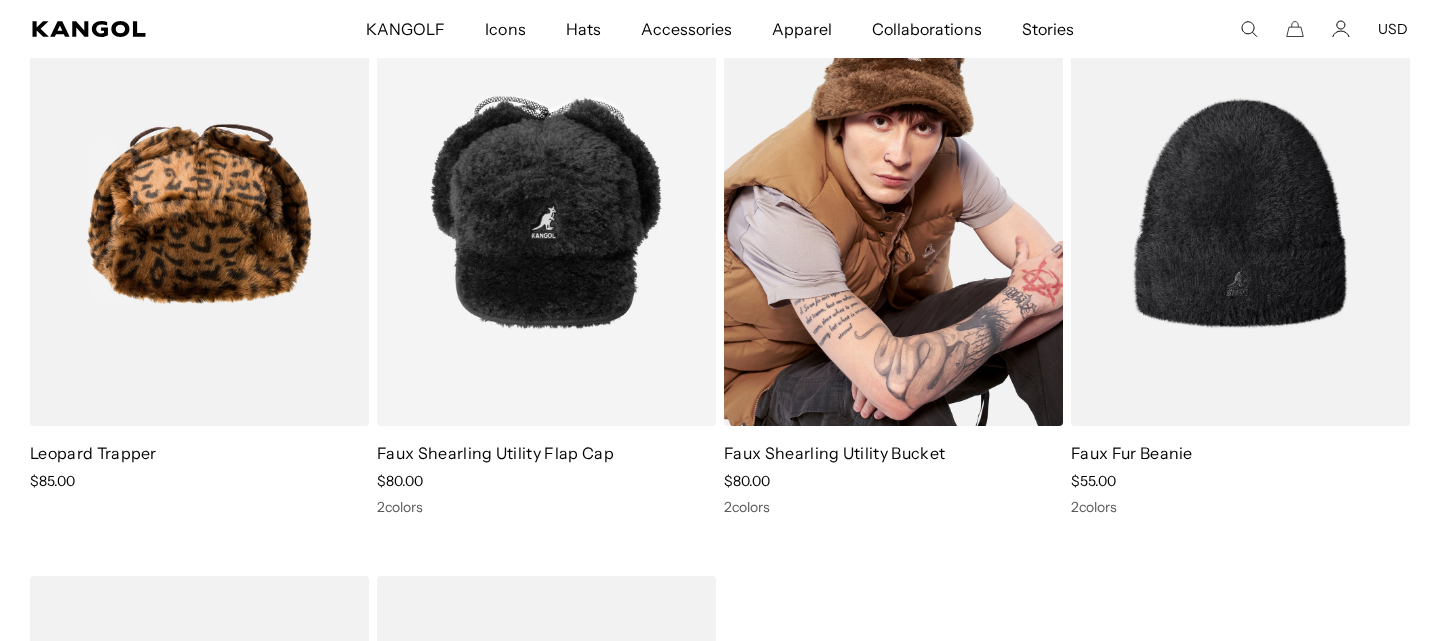 click on "Faux Shearling Utility Bucket Sale Price $80.00 2  colors" at bounding box center (893, 259) 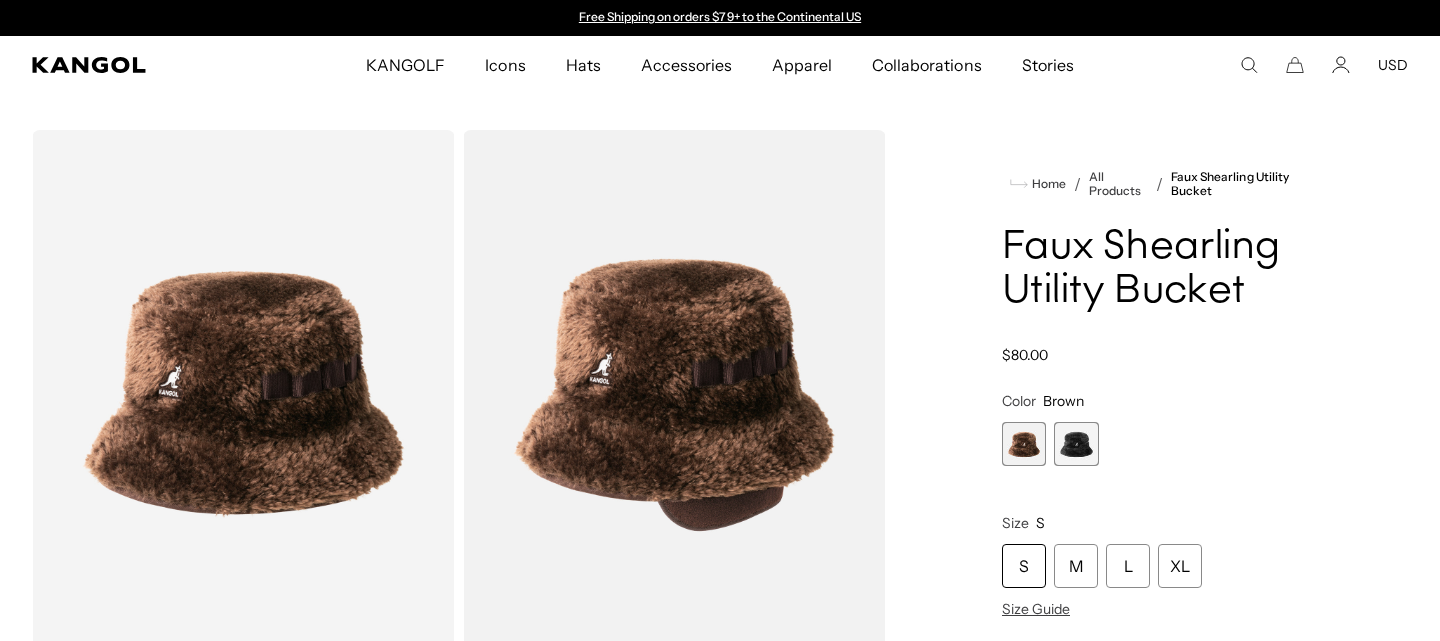 scroll, scrollTop: 0, scrollLeft: 0, axis: both 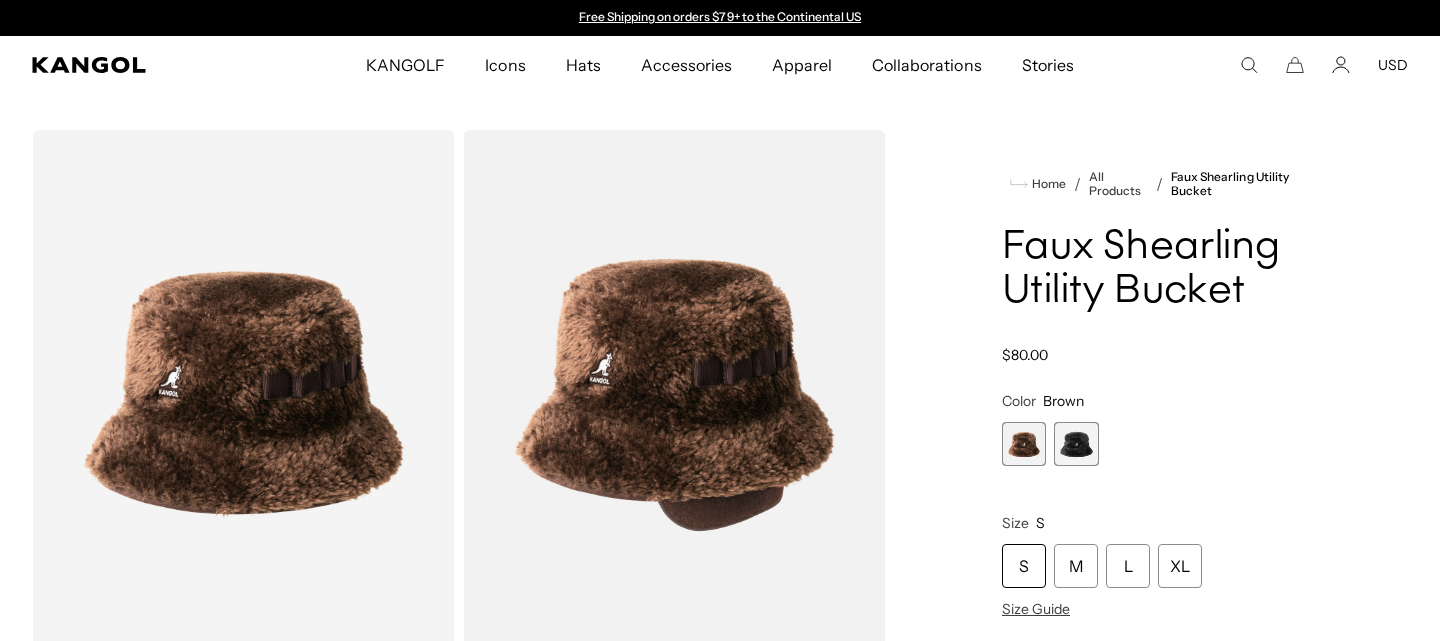click at bounding box center [1076, 444] 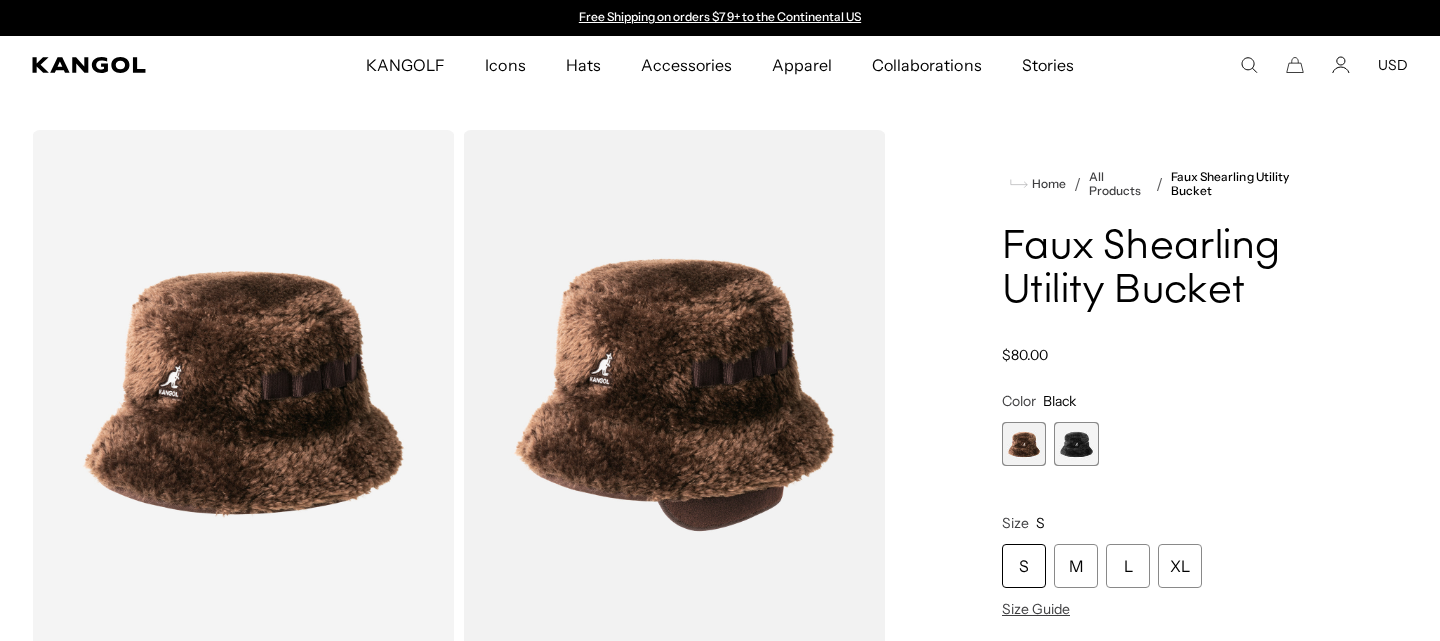 scroll, scrollTop: 0, scrollLeft: 0, axis: both 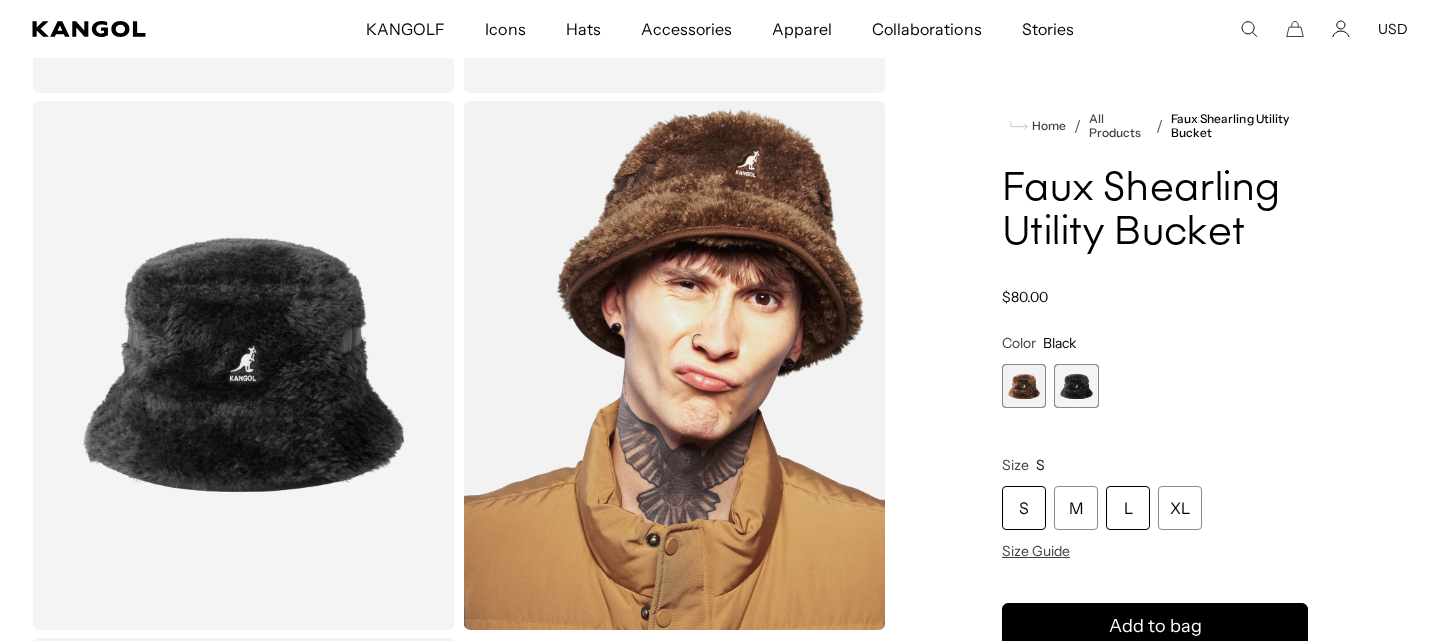 click on "L" at bounding box center [1128, 508] 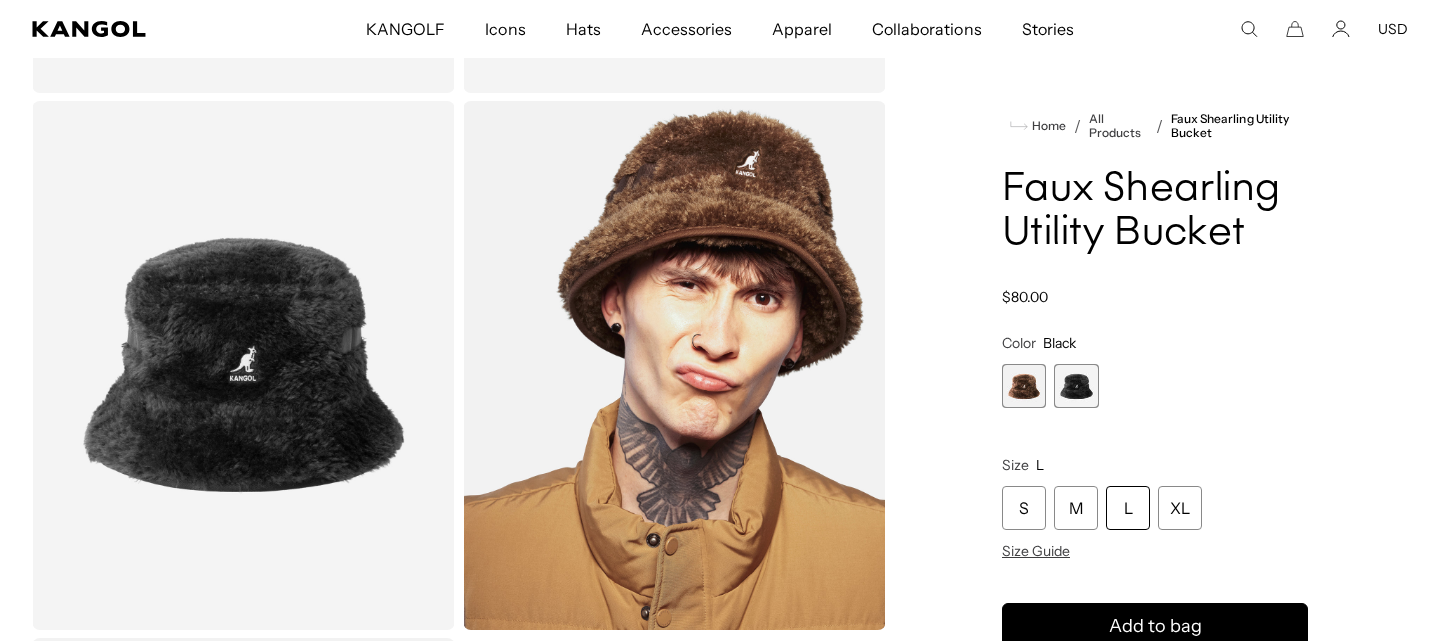 scroll, scrollTop: 0, scrollLeft: 0, axis: both 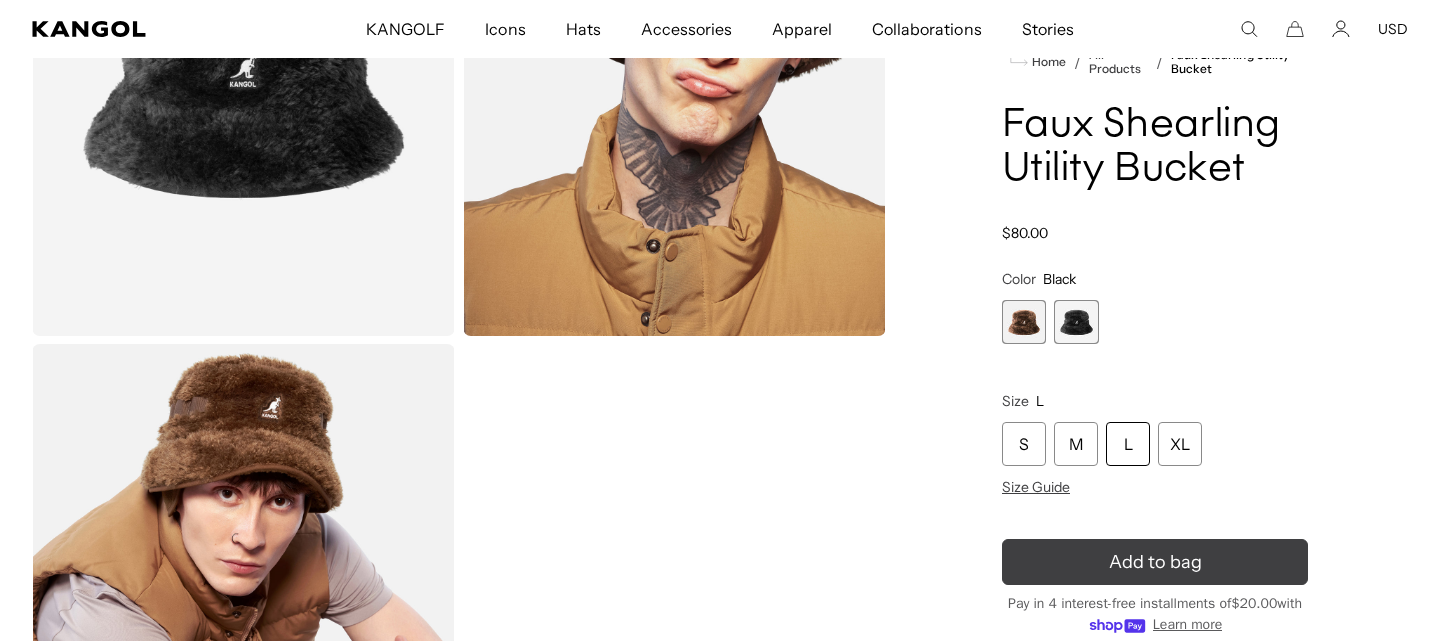 click 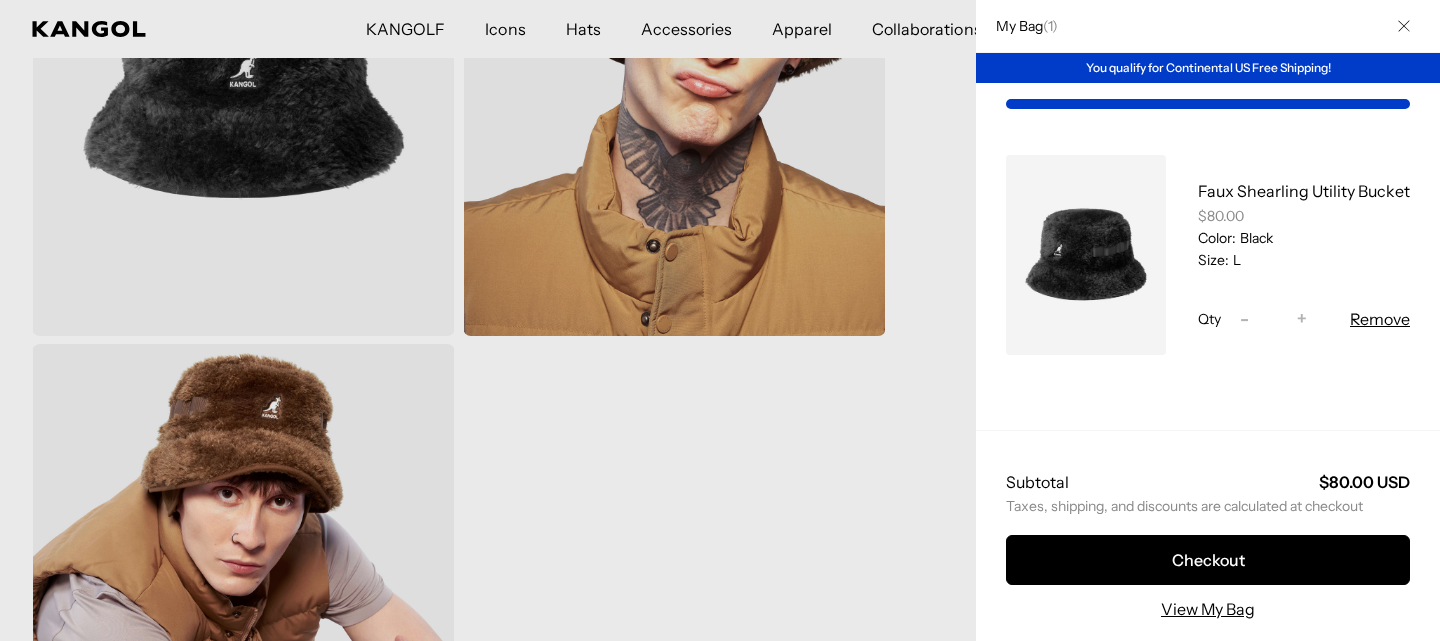 scroll, scrollTop: 0, scrollLeft: 411, axis: horizontal 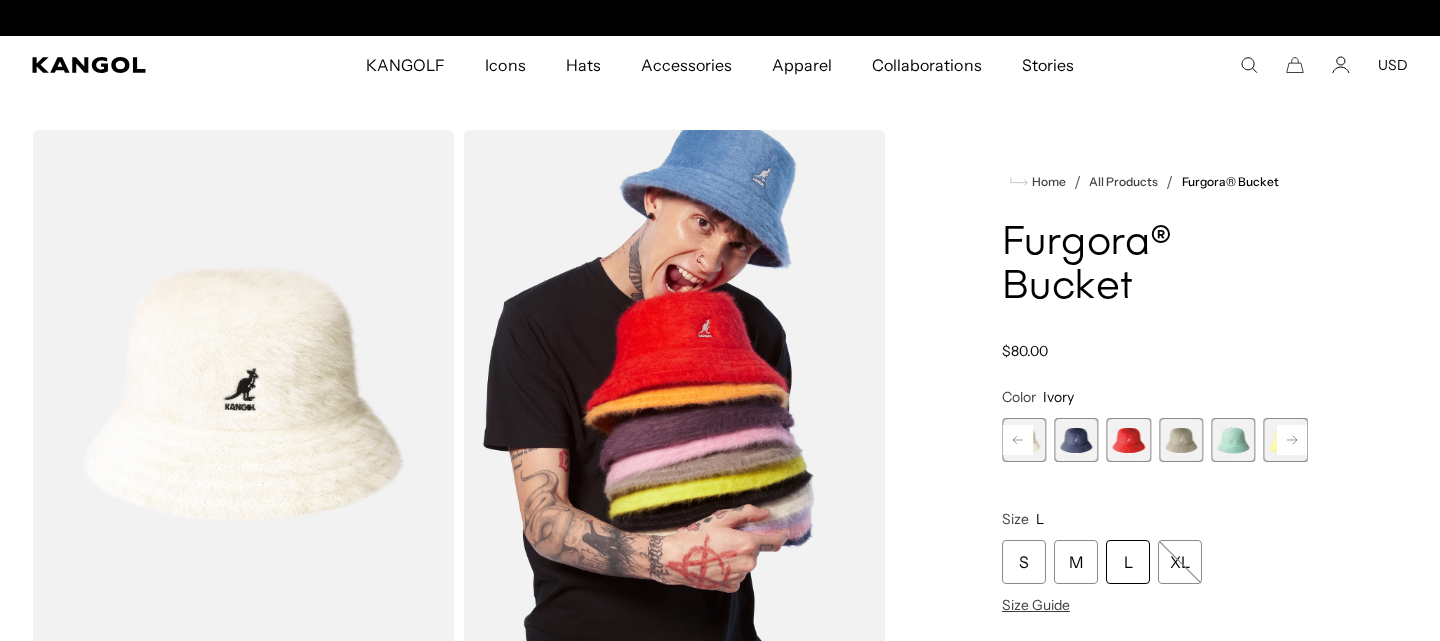 click 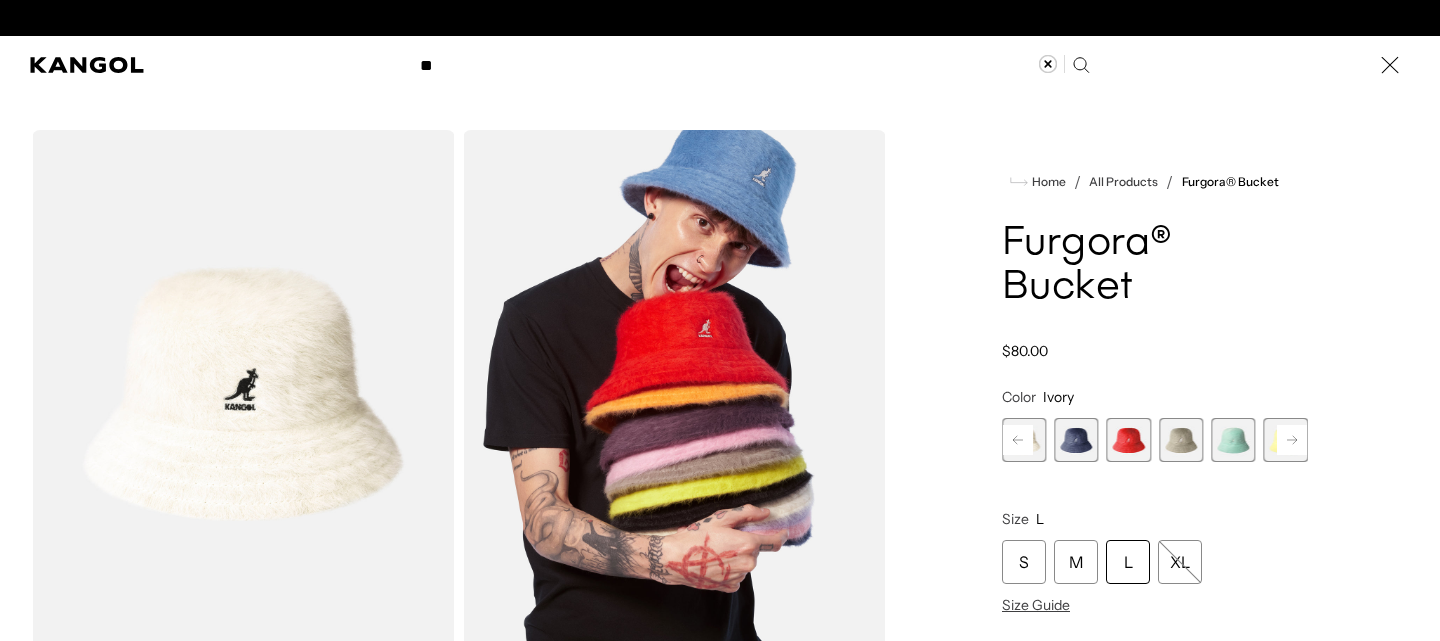 scroll, scrollTop: 0, scrollLeft: 0, axis: both 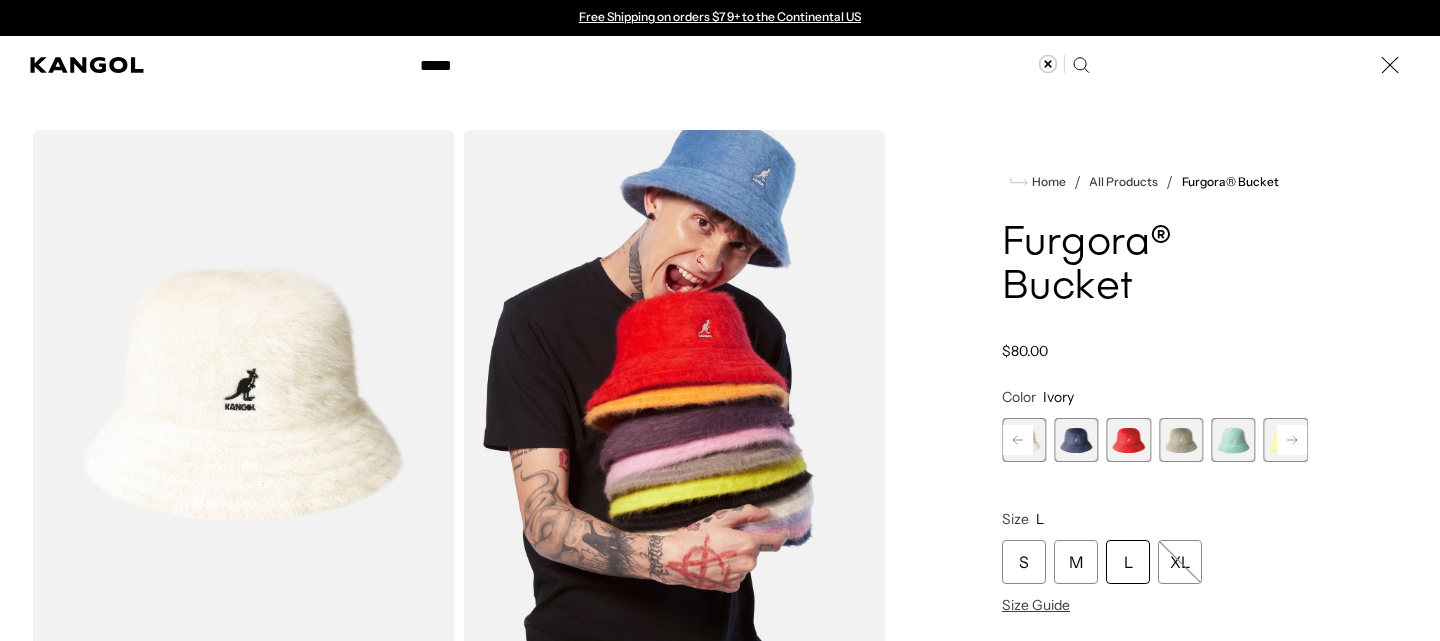 type on "*****" 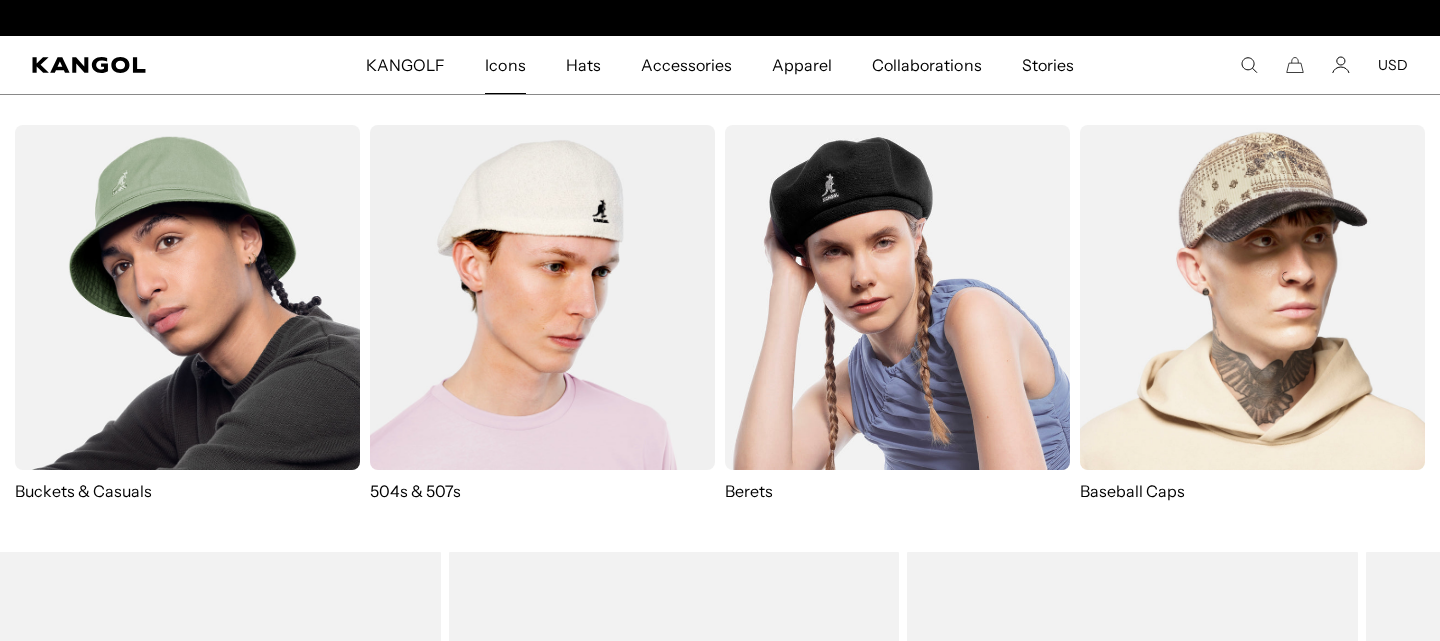 scroll, scrollTop: 0, scrollLeft: 411, axis: horizontal 